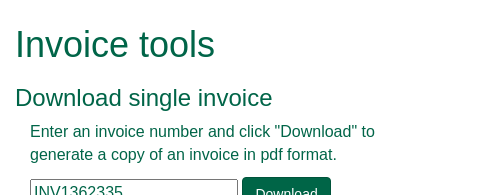 scroll, scrollTop: 100, scrollLeft: 0, axis: vertical 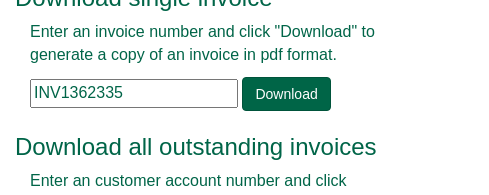 drag, startPoint x: 155, startPoint y: 87, endPoint x: 11, endPoint y: 85, distance: 144.01389 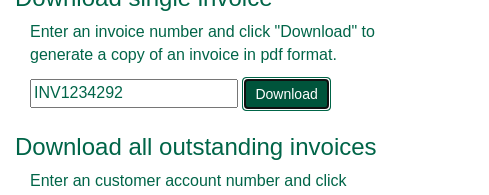 click on "Download" at bounding box center [286, 94] 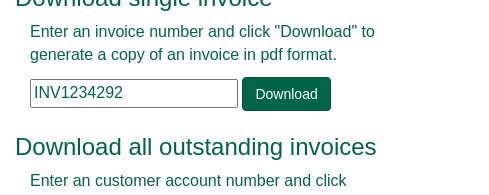 drag, startPoint x: 129, startPoint y: 95, endPoint x: -60, endPoint y: 76, distance: 189.95262 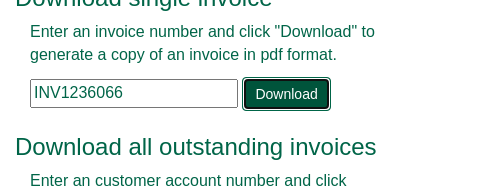 click on "Download" at bounding box center (286, 94) 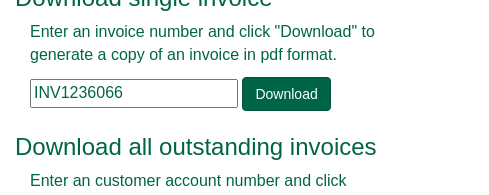 click on "Invoice tools
Download single invoice
Enter an invoice number and click "Download" to generate a copy of an invoice in pdf format.
INV1236066
Download
Please enter invoice no
Invalid invoice number
Download all outstanding invoices
Enter an customer account number and click "Download" to generate a zip archive of all outstanding invoices in pdf format.
[EMAIL_ADDRESS][DOMAIN_NAME] . Download" at bounding box center (244, 146) 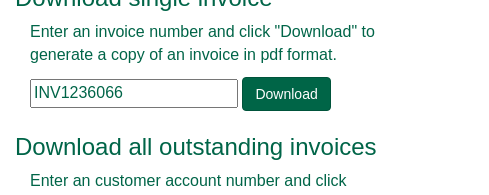 drag, startPoint x: 142, startPoint y: 78, endPoint x: -62, endPoint y: 104, distance: 205.65019 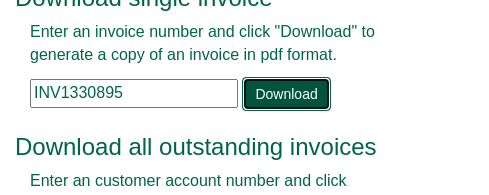 click on "Download" at bounding box center [286, 94] 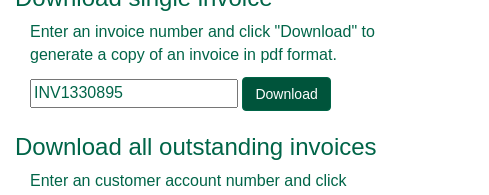 drag, startPoint x: 392, startPoint y: 93, endPoint x: 325, endPoint y: 97, distance: 67.11929 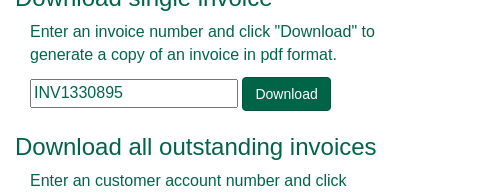 drag, startPoint x: 148, startPoint y: 89, endPoint x: -54, endPoint y: 76, distance: 202.41788 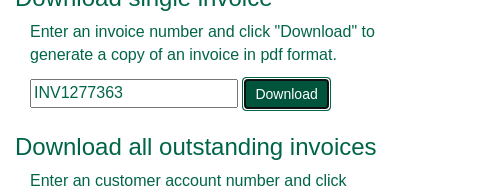 click on "Download" at bounding box center (286, 94) 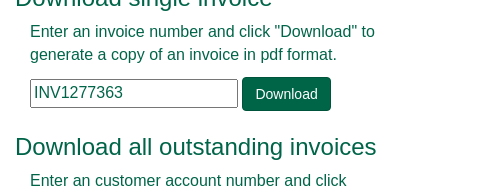 click on "INV1277363" at bounding box center [134, 93] 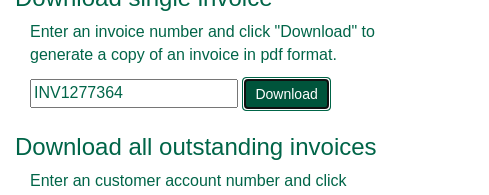 click on "Download" at bounding box center (286, 94) 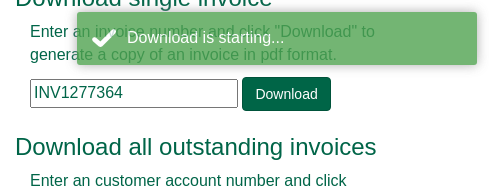 drag, startPoint x: 131, startPoint y: 96, endPoint x: -62, endPoint y: 75, distance: 194.13913 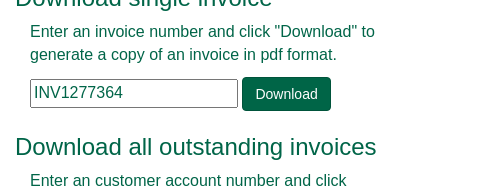 click on "INV1277364" at bounding box center [134, 93] 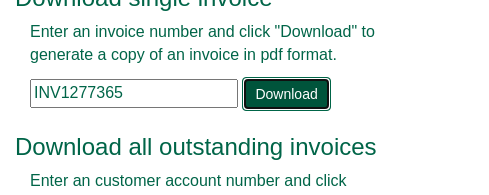 click on "Download" at bounding box center [286, 94] 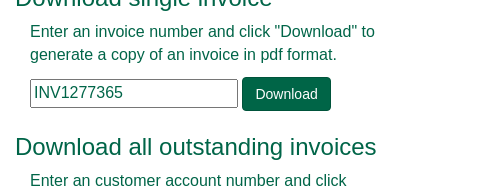 click on "INV1277365" at bounding box center (134, 93) 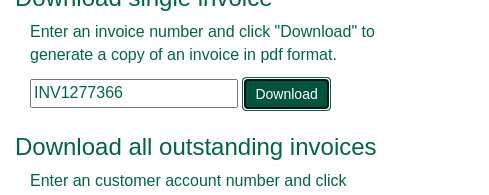 click on "Download" at bounding box center (286, 94) 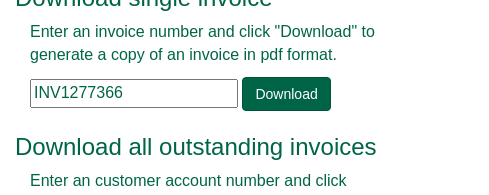 click on "Enter an invoice number and click "Download" to generate a copy of an invoice in pdf format.
INV1277366
Download" at bounding box center [207, 66] 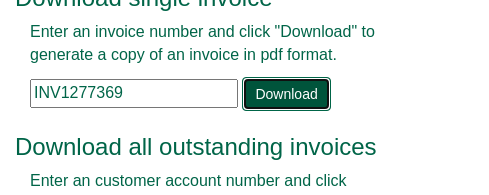 click on "Download" at bounding box center (286, 94) 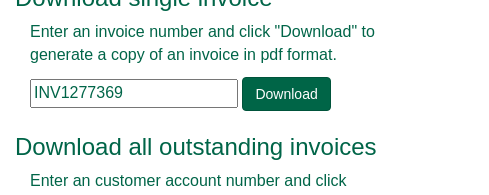 drag, startPoint x: 128, startPoint y: 82, endPoint x: -55, endPoint y: 77, distance: 183.0683 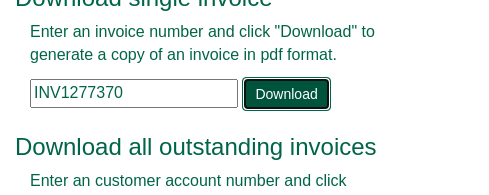 click on "Download" at bounding box center (286, 94) 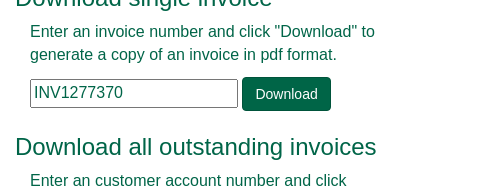 click on "INV1277370" at bounding box center [134, 93] 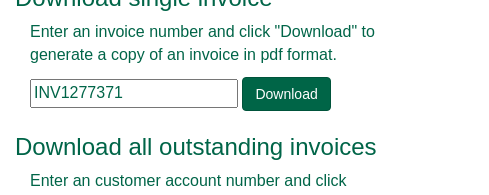 drag, startPoint x: 131, startPoint y: 90, endPoint x: -244, endPoint y: 87, distance: 375.012 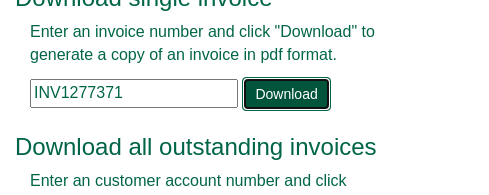 click on "Download" at bounding box center (286, 94) 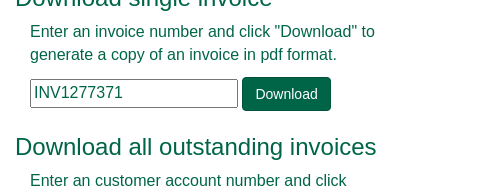 click on "INV1277371" at bounding box center [134, 93] 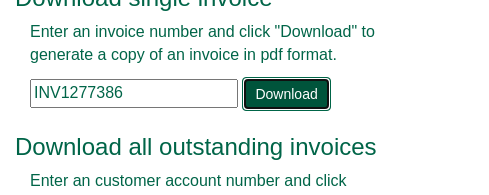 click on "Download" at bounding box center (286, 94) 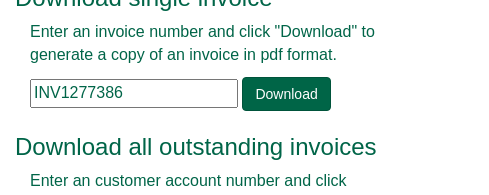 click on "INV1277386" at bounding box center [134, 93] 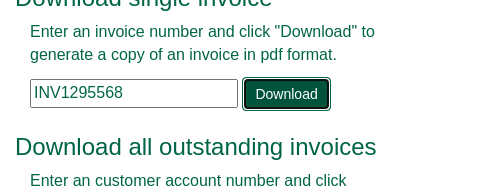 click on "Download" at bounding box center (286, 94) 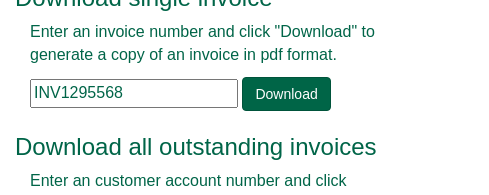 drag, startPoint x: 139, startPoint y: 98, endPoint x: -35, endPoint y: 100, distance: 174.01149 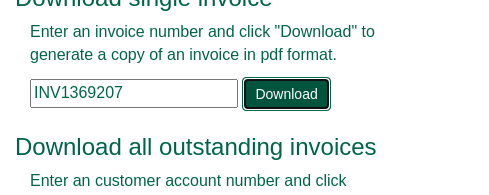 click on "Download" at bounding box center [286, 94] 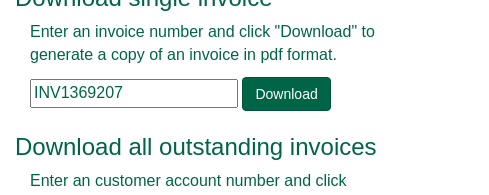 click on "INV1369207" at bounding box center (134, 93) 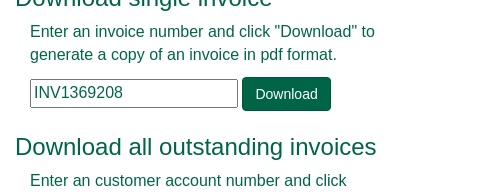 drag, startPoint x: 155, startPoint y: 88, endPoint x: -88, endPoint y: 103, distance: 243.46252 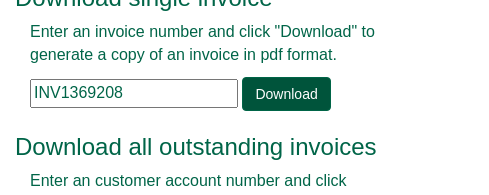 type on "INV1369208" 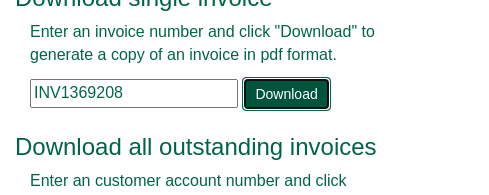 click on "Download" at bounding box center [286, 94] 